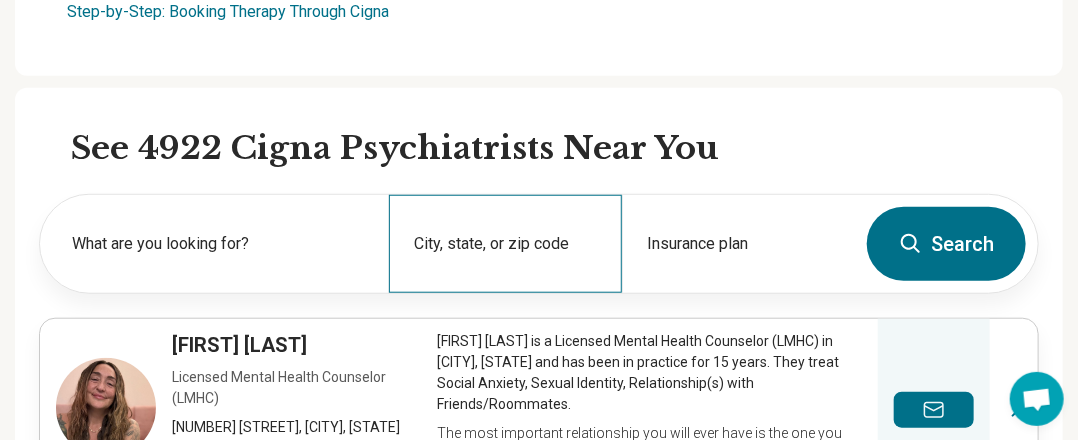 scroll, scrollTop: 600, scrollLeft: 0, axis: vertical 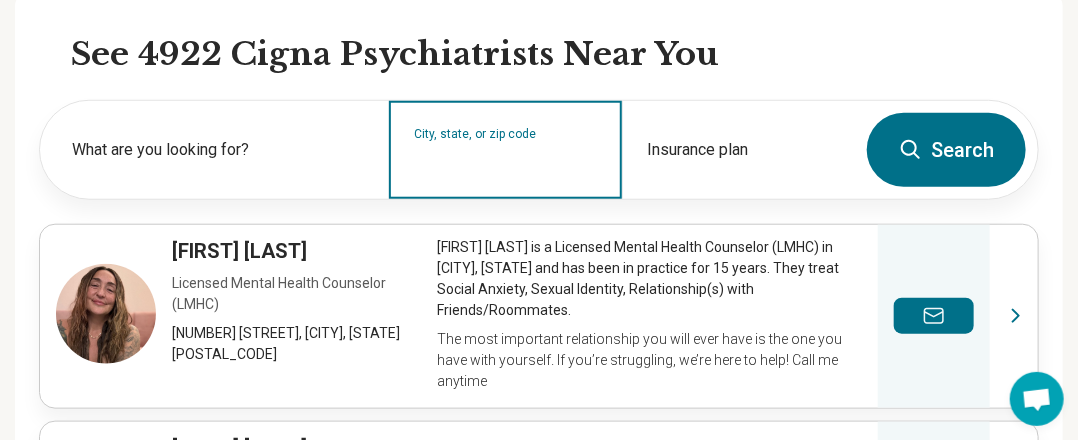 click on "City, state, or zip code" at bounding box center (506, 163) 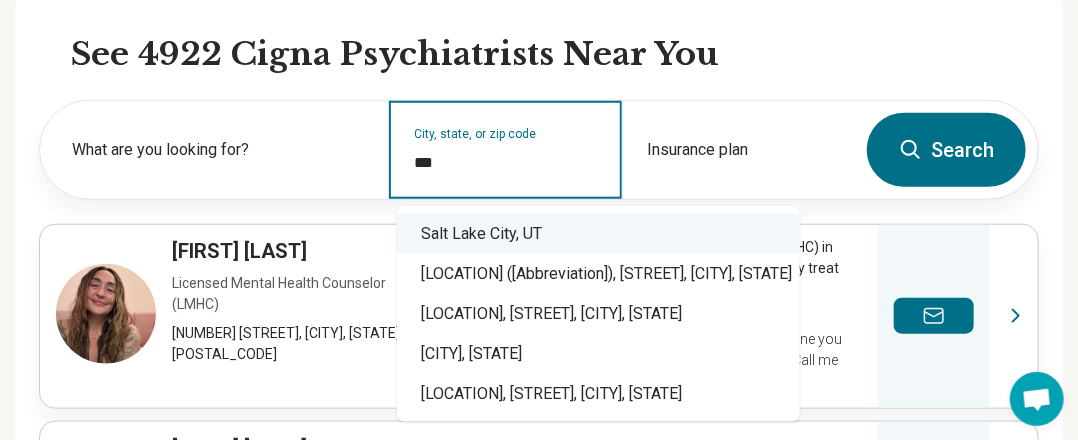 click on "Salt Lake City, UT" at bounding box center [598, 234] 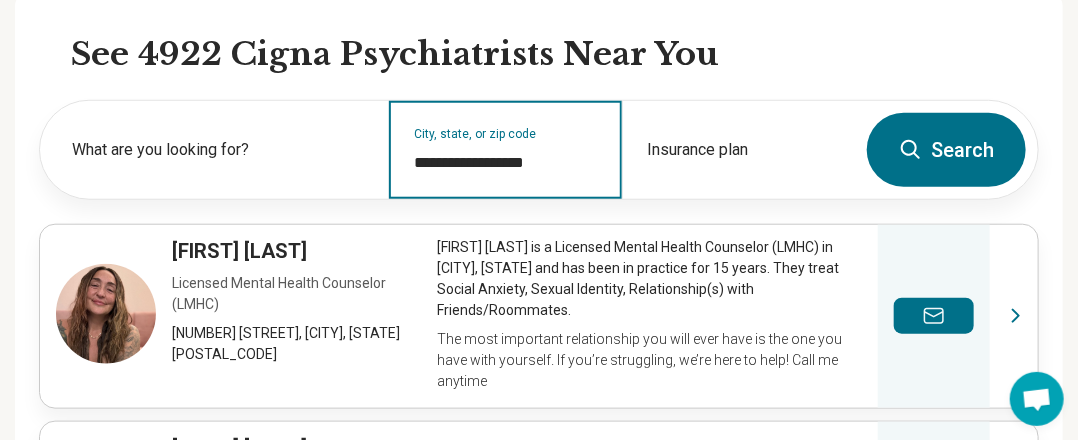 type on "**********" 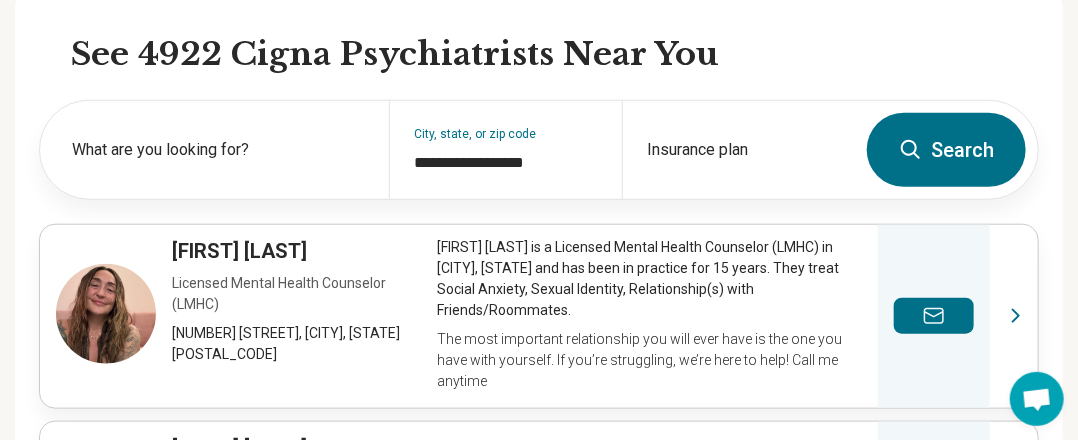 click on "Search" at bounding box center (946, 150) 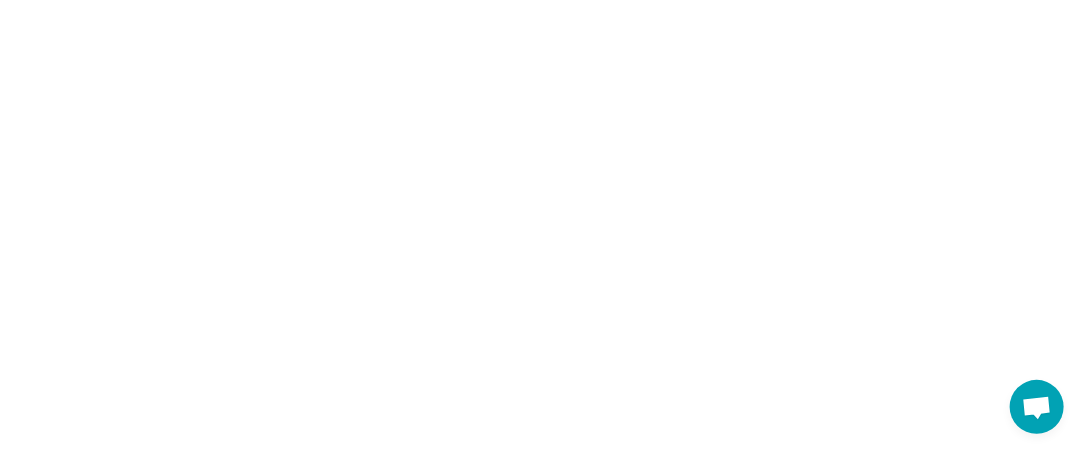 scroll, scrollTop: 0, scrollLeft: 0, axis: both 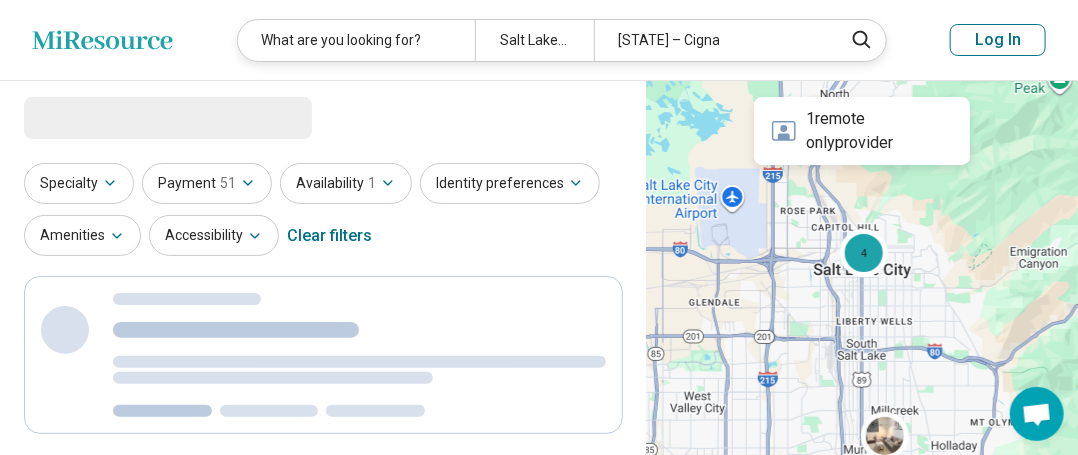 select on "***" 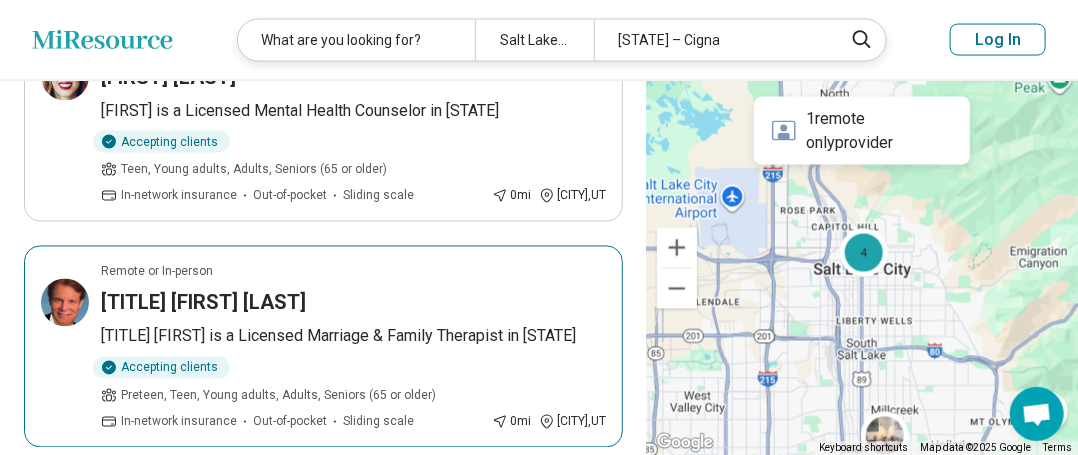 scroll, scrollTop: 1100, scrollLeft: 0, axis: vertical 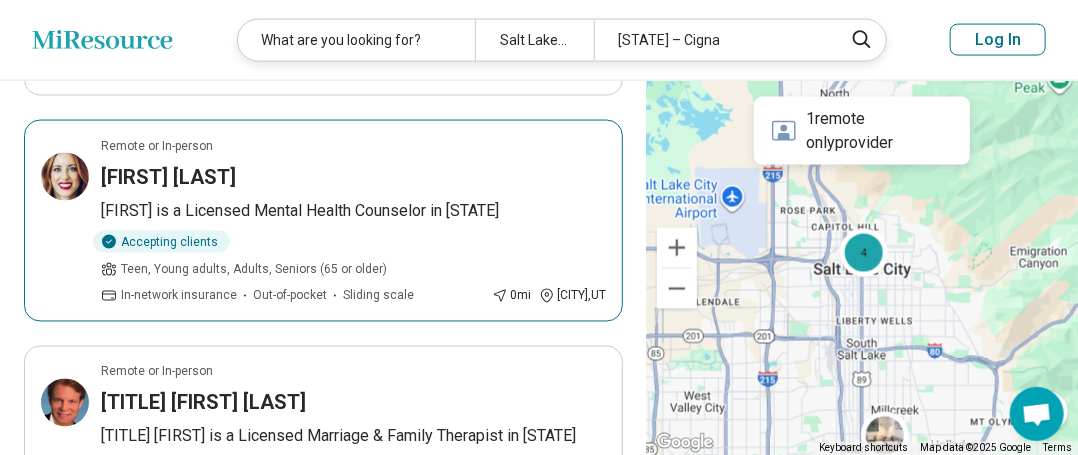 click on "[FIRST] is a Licensed Mental Health Counselor in [STATE]" at bounding box center [353, 211] 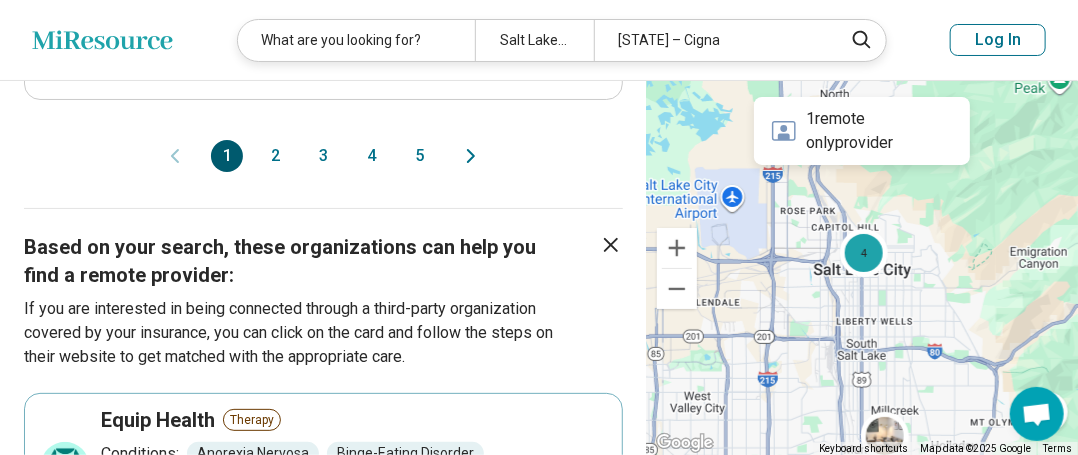 scroll, scrollTop: 2500, scrollLeft: 0, axis: vertical 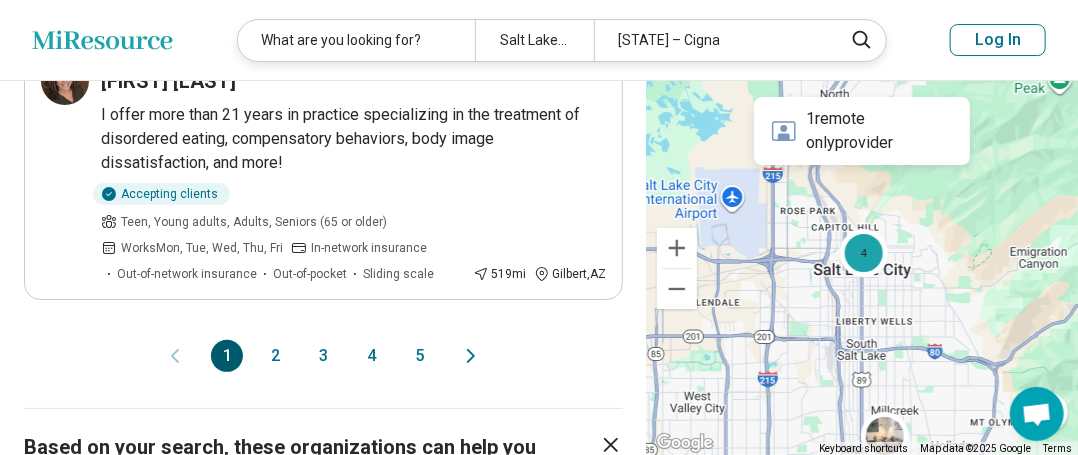 click on "5" at bounding box center (419, 356) 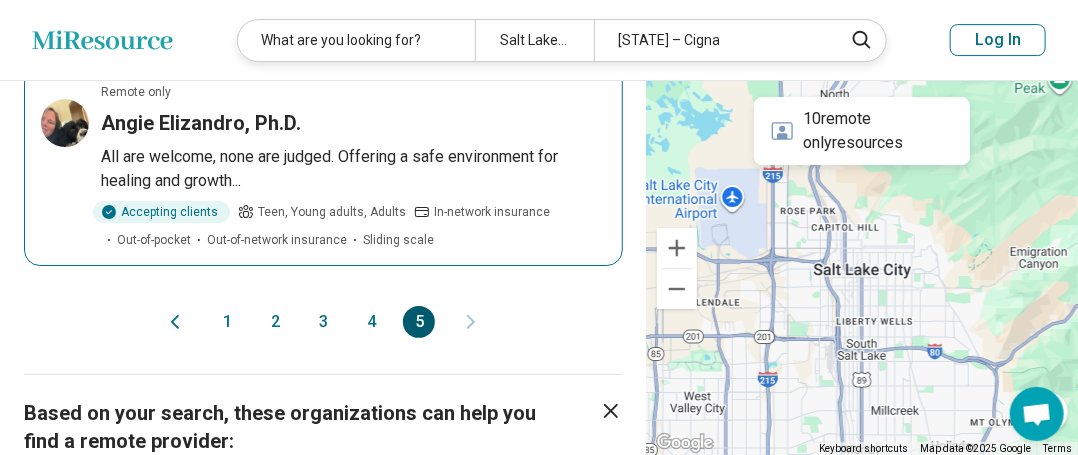 scroll, scrollTop: 2500, scrollLeft: 0, axis: vertical 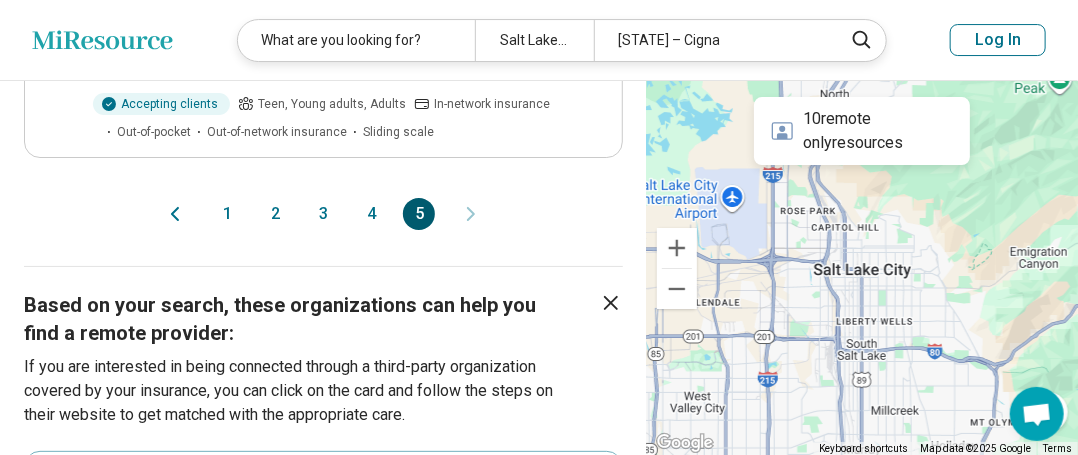 click on "4" at bounding box center (371, 214) 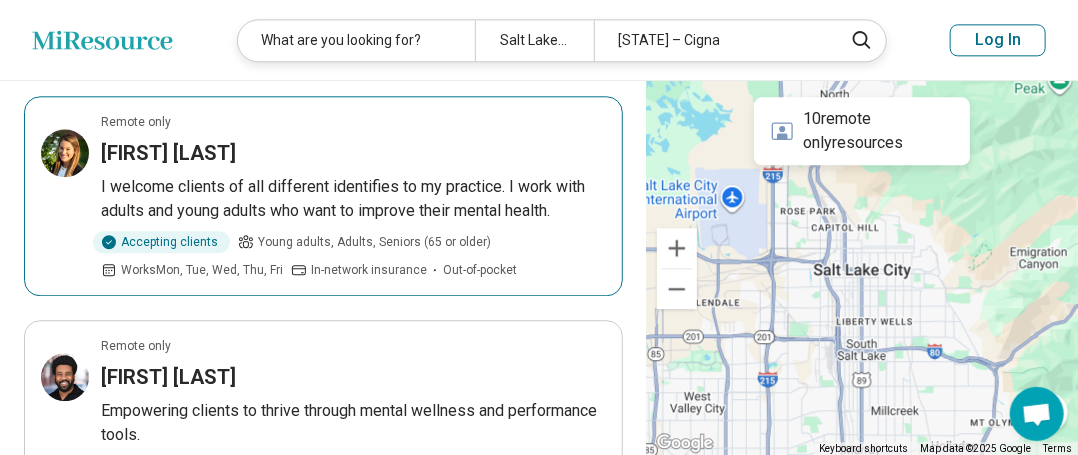 scroll, scrollTop: 1900, scrollLeft: 0, axis: vertical 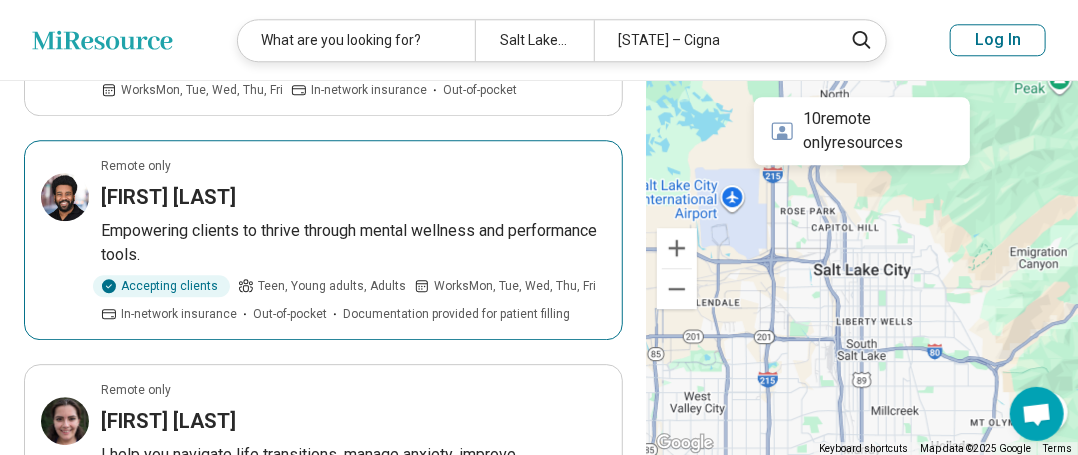 click on "Empowering clients to thrive through mental wellness and performance tools." at bounding box center (353, 243) 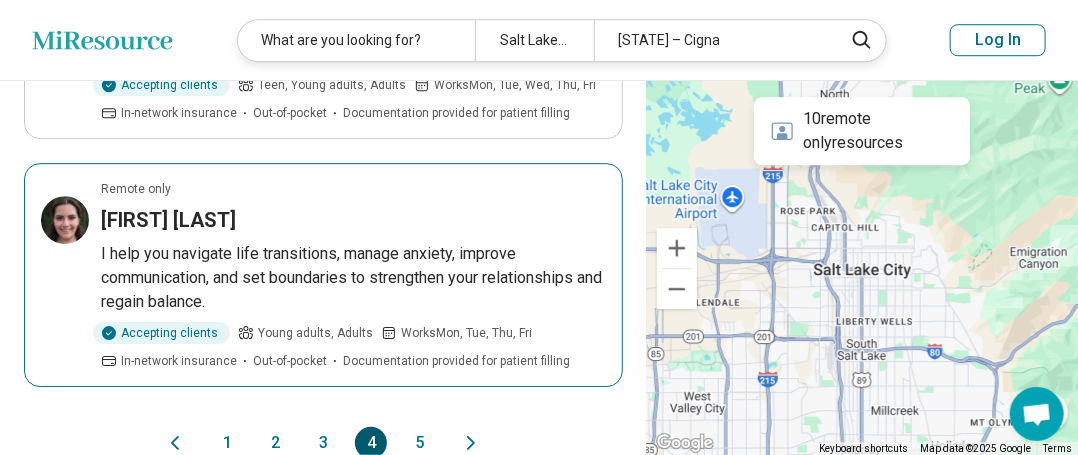 scroll, scrollTop: 2100, scrollLeft: 0, axis: vertical 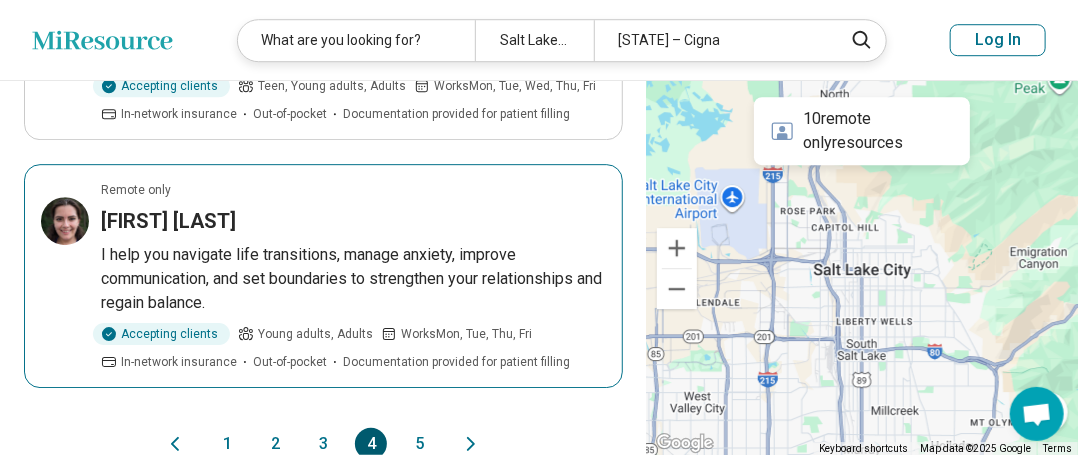 click on "[FIRST] [LAST]" at bounding box center [168, 221] 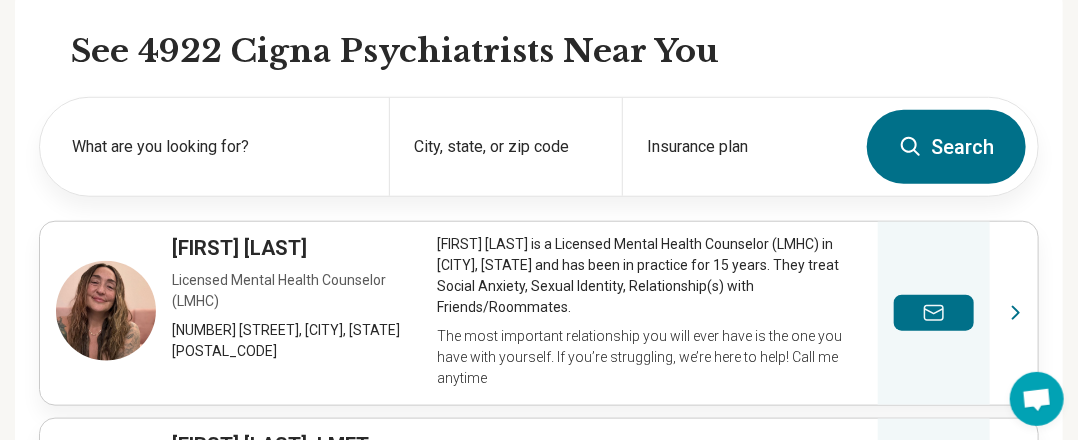 scroll, scrollTop: 600, scrollLeft: 0, axis: vertical 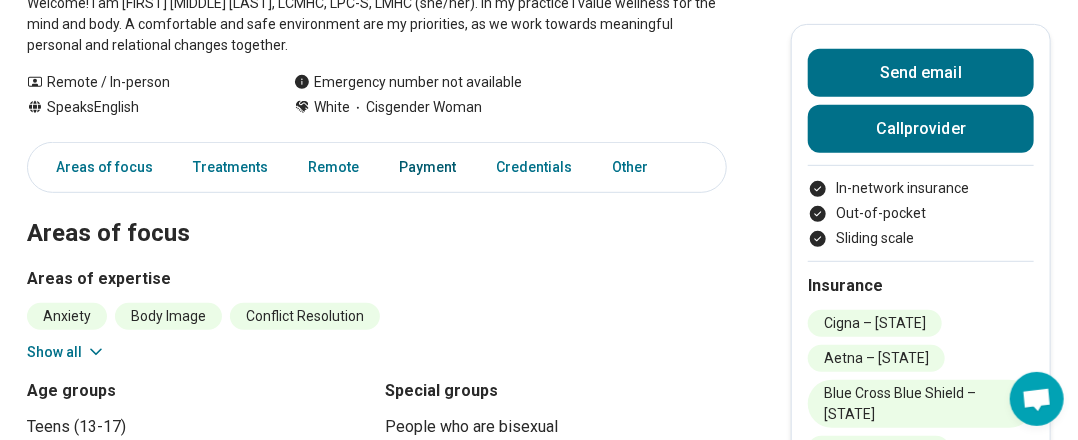 click on "Payment" at bounding box center [427, 167] 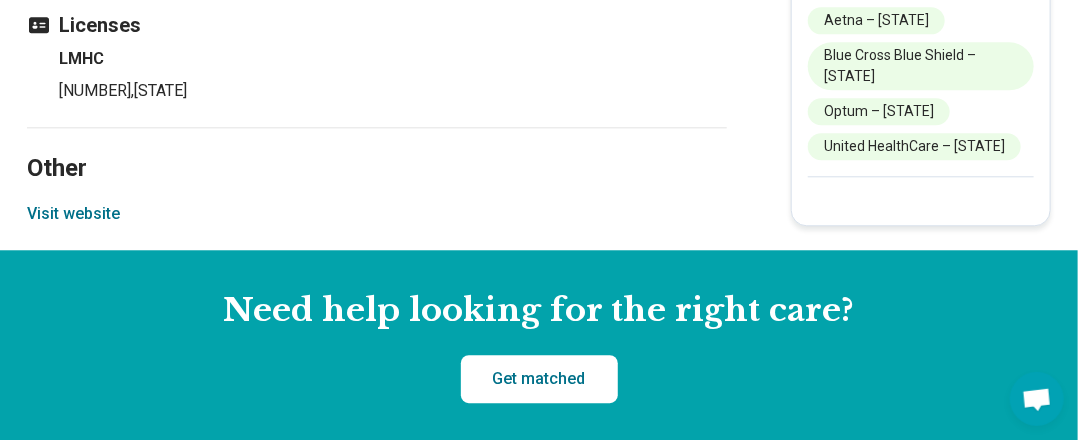 scroll, scrollTop: 1712, scrollLeft: 0, axis: vertical 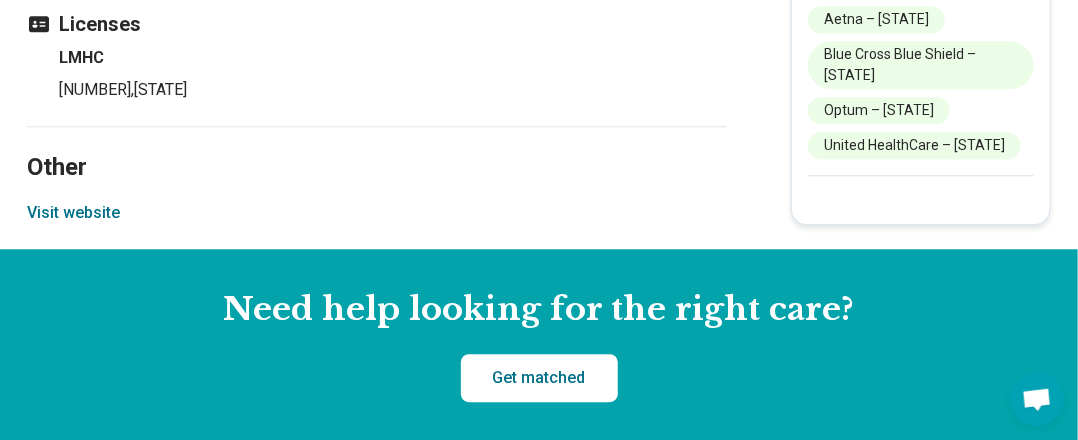 click on "Visit website" at bounding box center (73, 213) 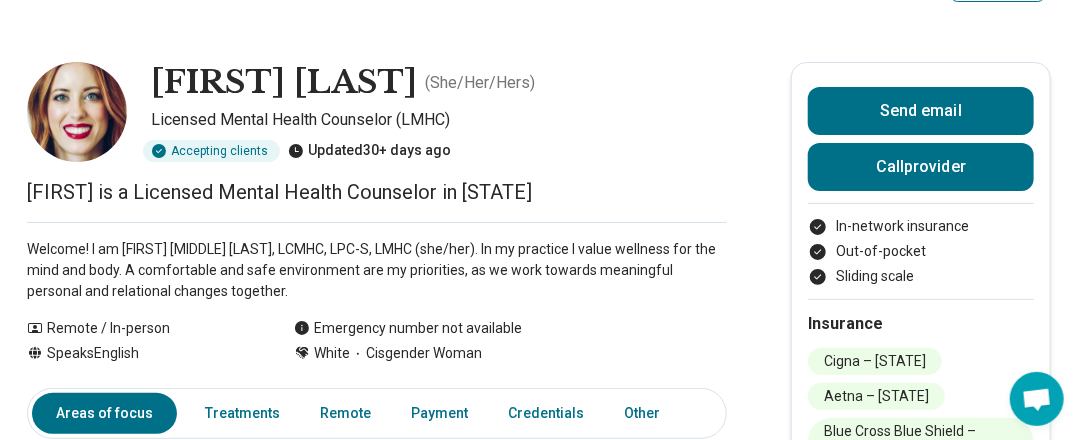 scroll, scrollTop: 0, scrollLeft: 0, axis: both 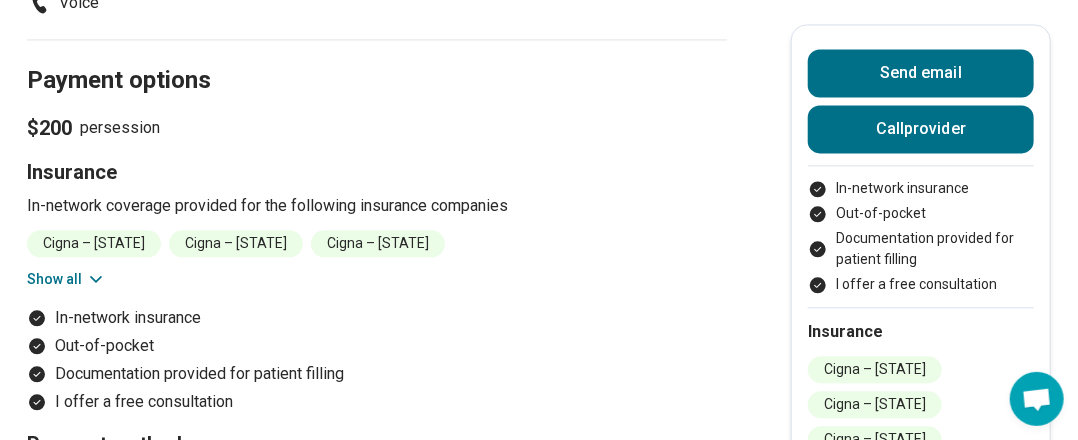click on "Show all" at bounding box center [66, 279] 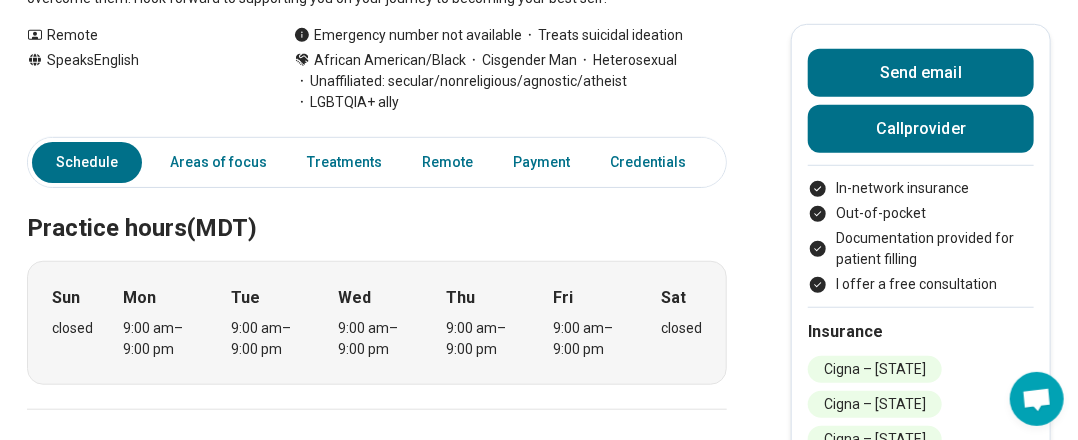 scroll, scrollTop: 400, scrollLeft: 0, axis: vertical 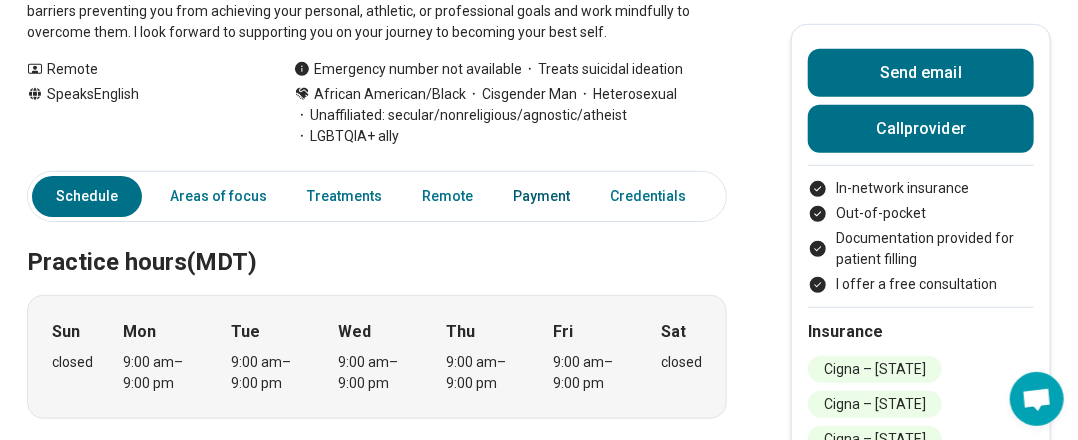 click on "Payment" at bounding box center (541, 196) 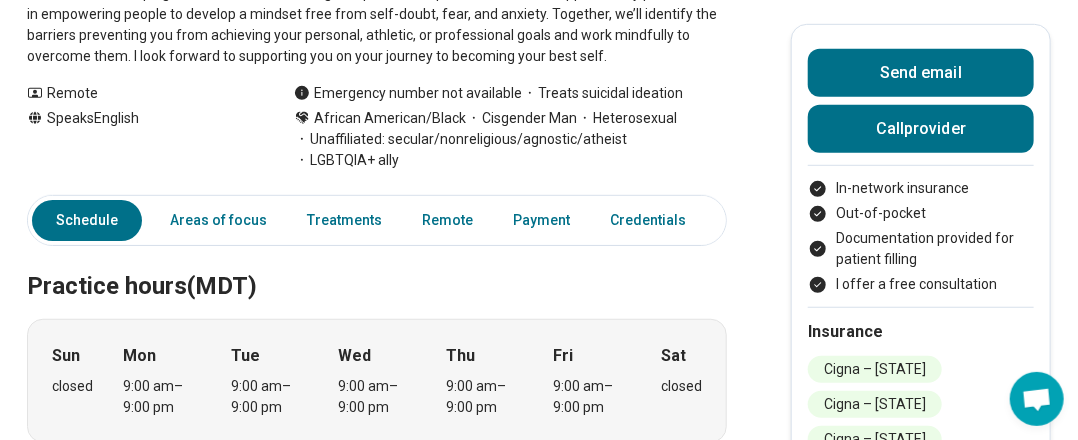 scroll, scrollTop: 214, scrollLeft: 0, axis: vertical 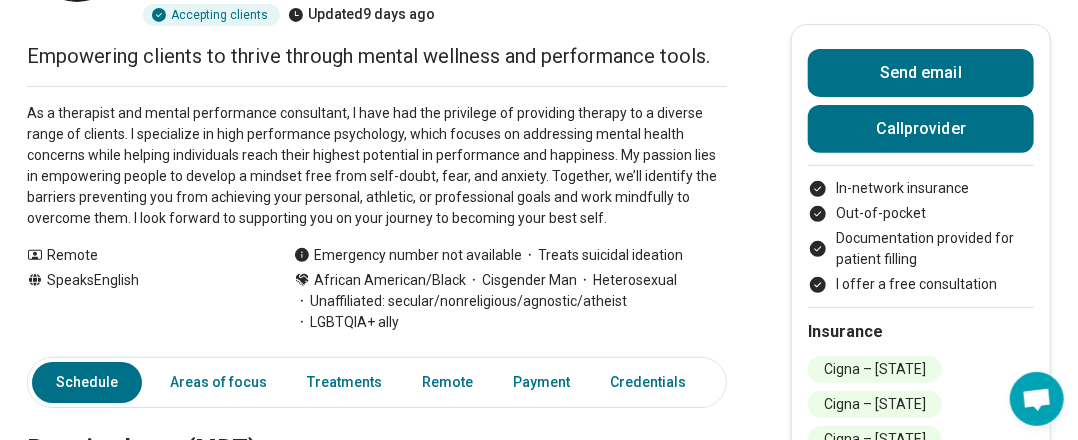 click on "Schedule Areas of focus Treatments Remote Payment Credentials Other" at bounding box center [377, 382] 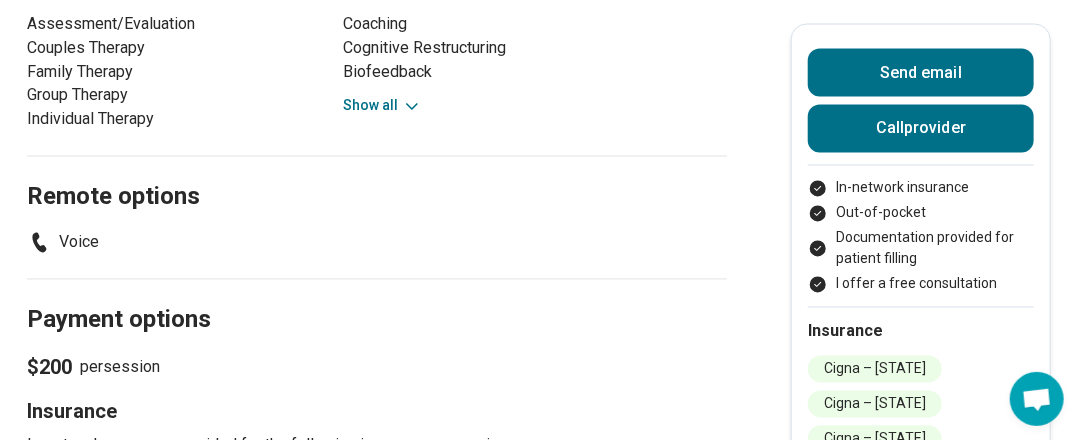 scroll, scrollTop: 1160, scrollLeft: 0, axis: vertical 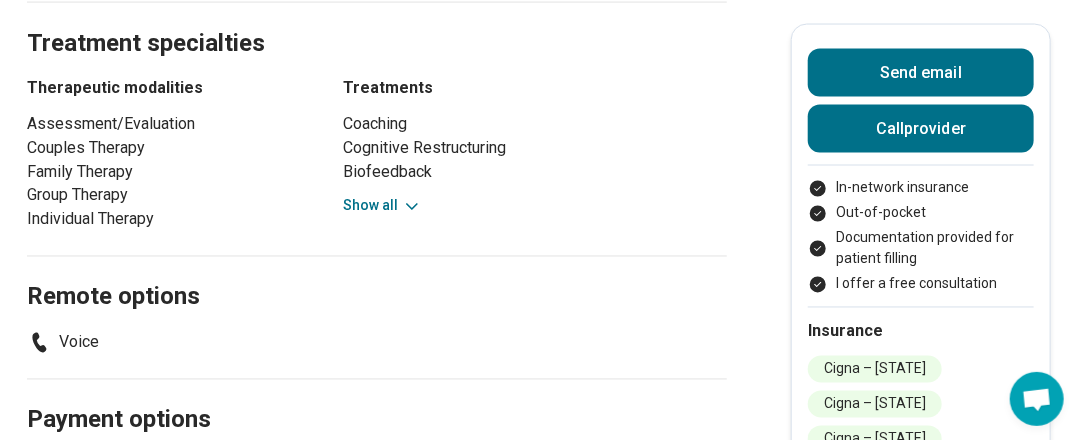 click on "Show all" at bounding box center [382, 206] 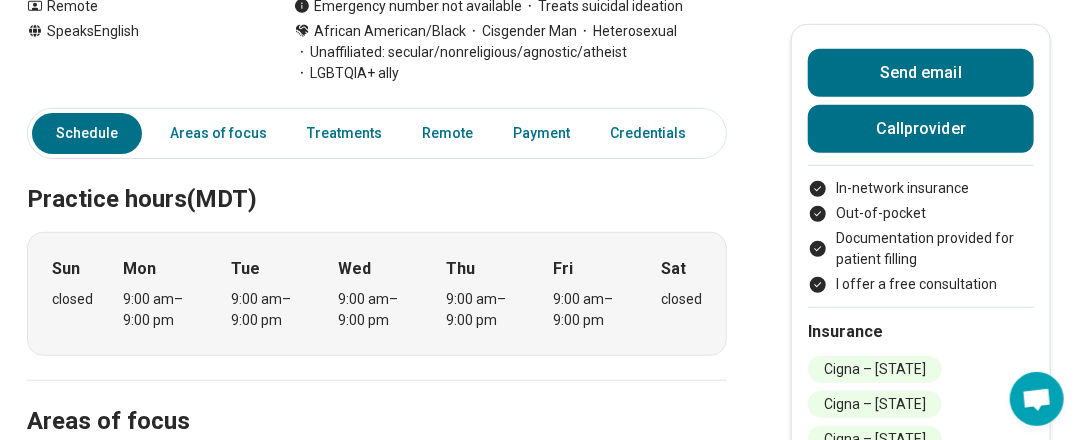 scroll, scrollTop: 460, scrollLeft: 0, axis: vertical 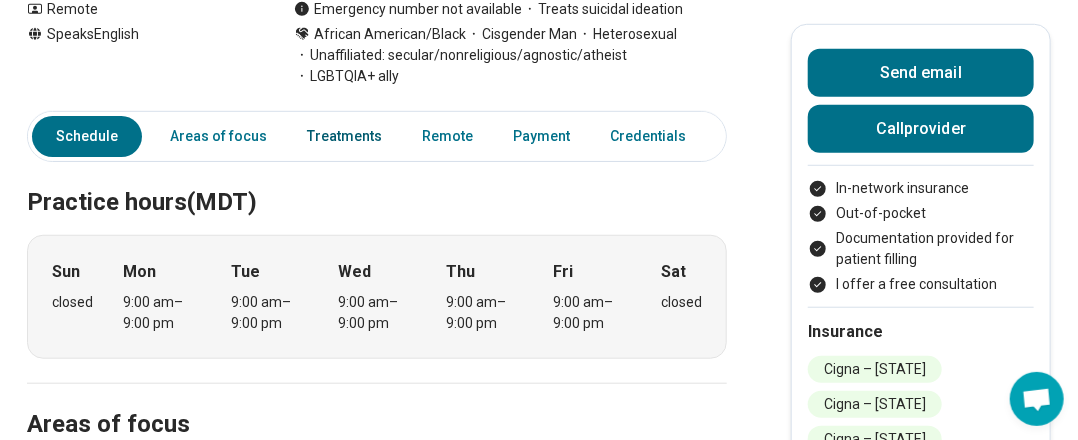 click on "Treatments" at bounding box center (344, 136) 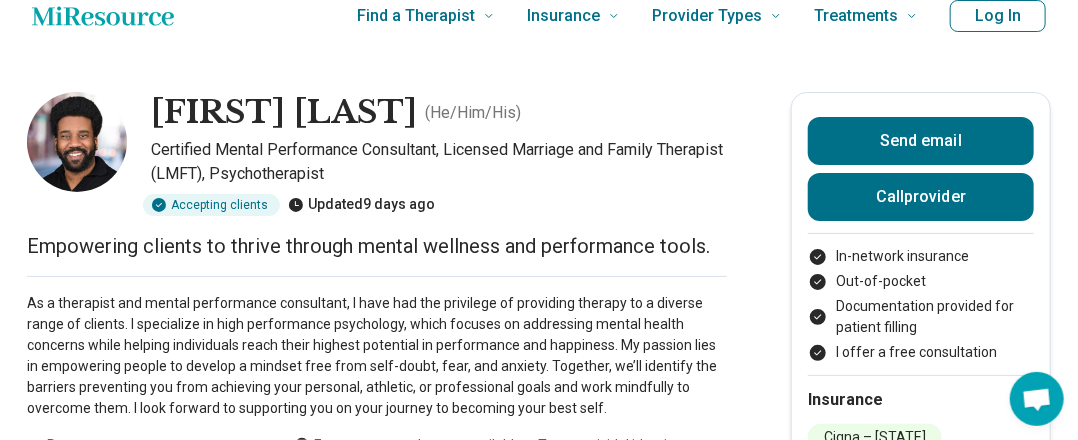 scroll, scrollTop: 0, scrollLeft: 0, axis: both 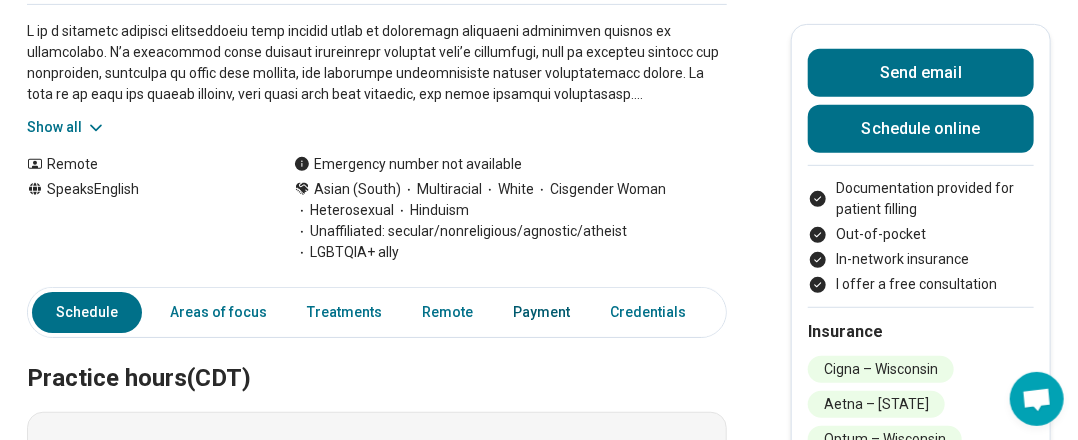 click on "Payment" at bounding box center [541, 312] 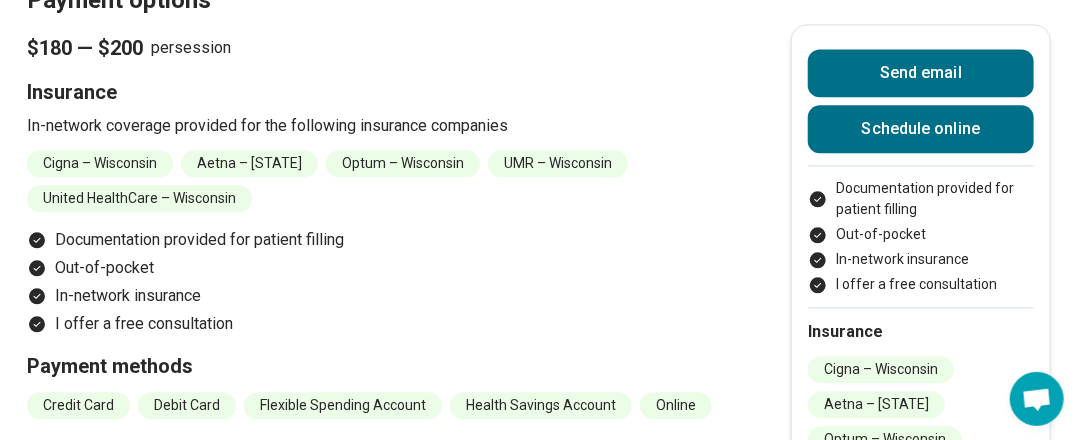 scroll, scrollTop: 1630, scrollLeft: 0, axis: vertical 